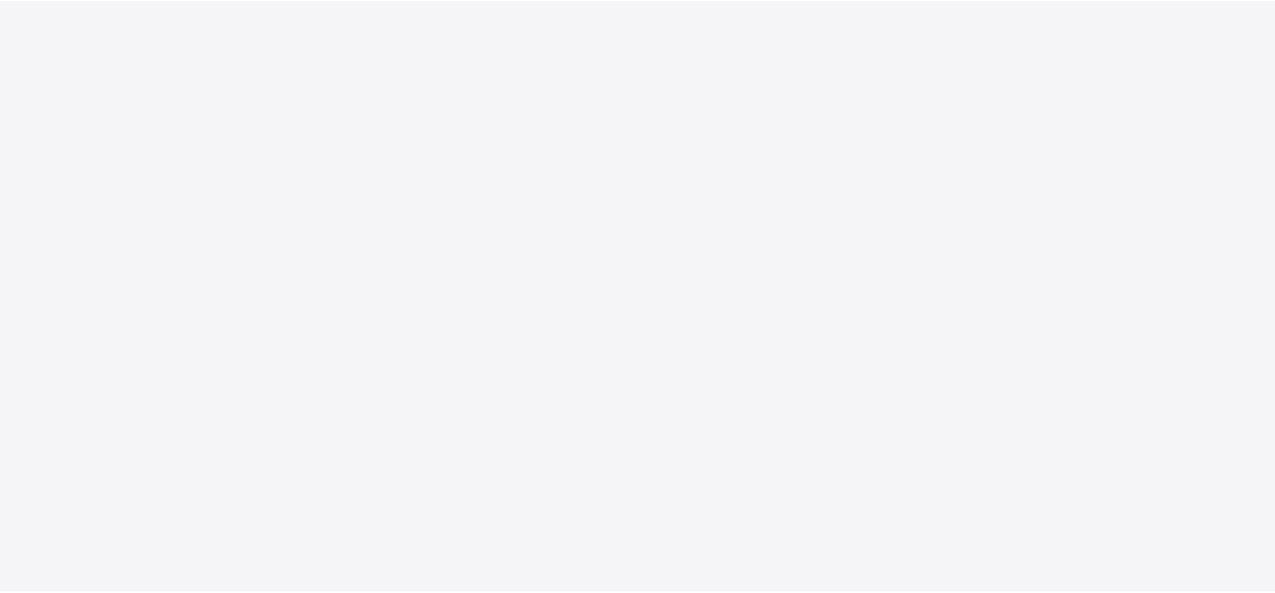 scroll, scrollTop: 0, scrollLeft: 0, axis: both 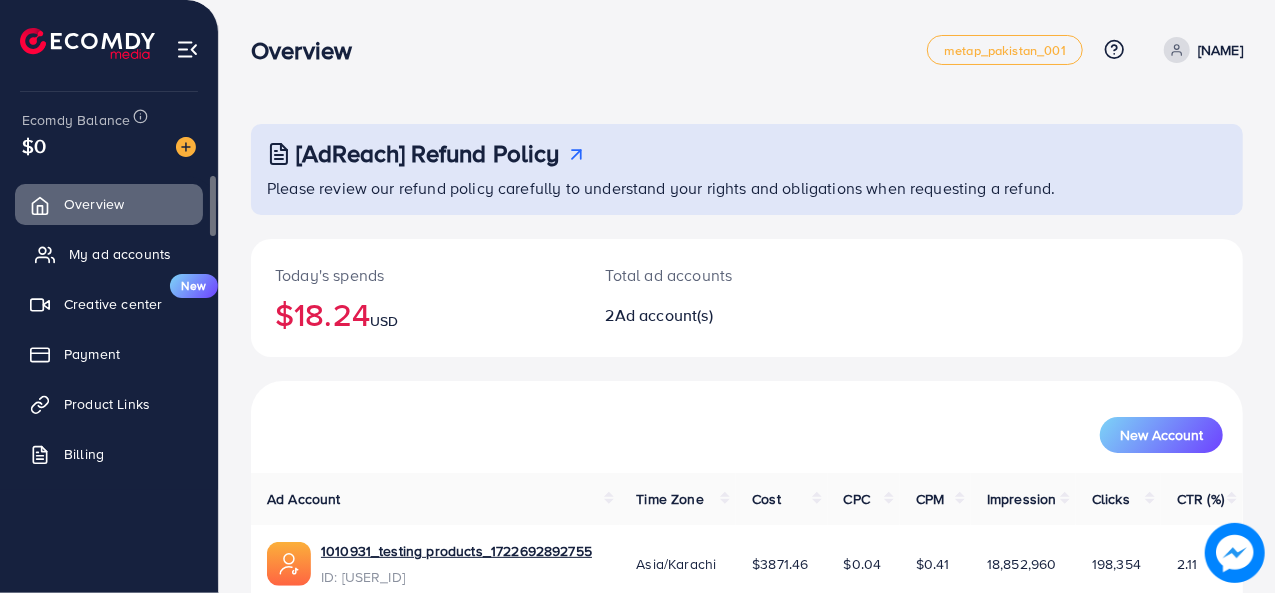 click on "My ad accounts" at bounding box center [120, 254] 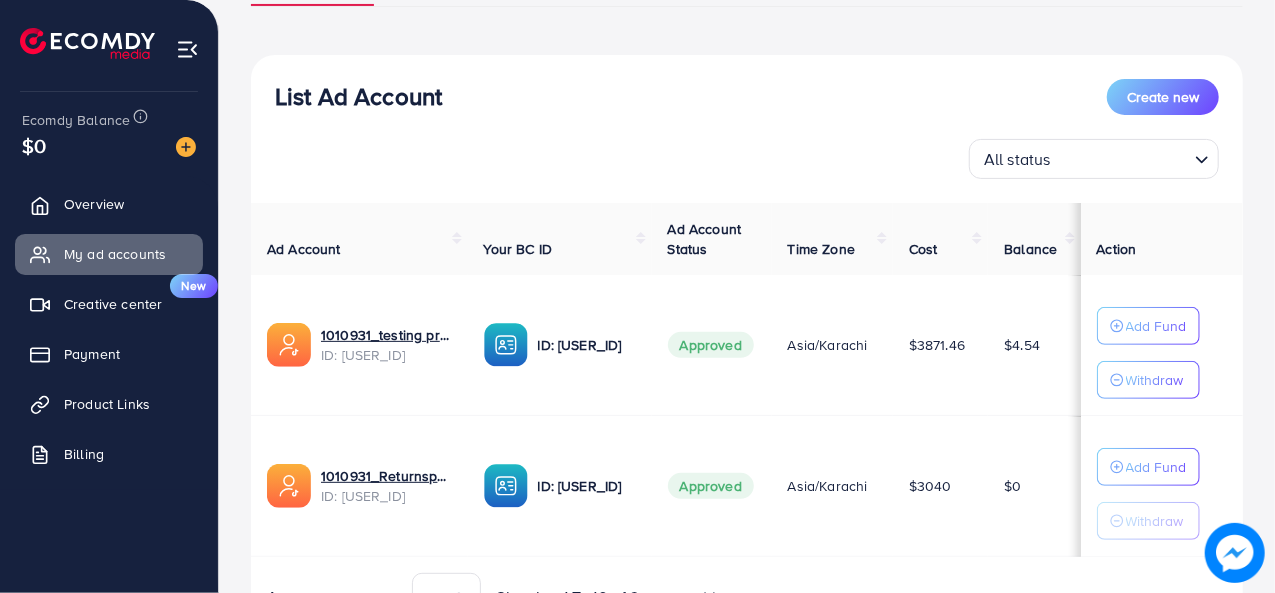 scroll, scrollTop: 228, scrollLeft: 0, axis: vertical 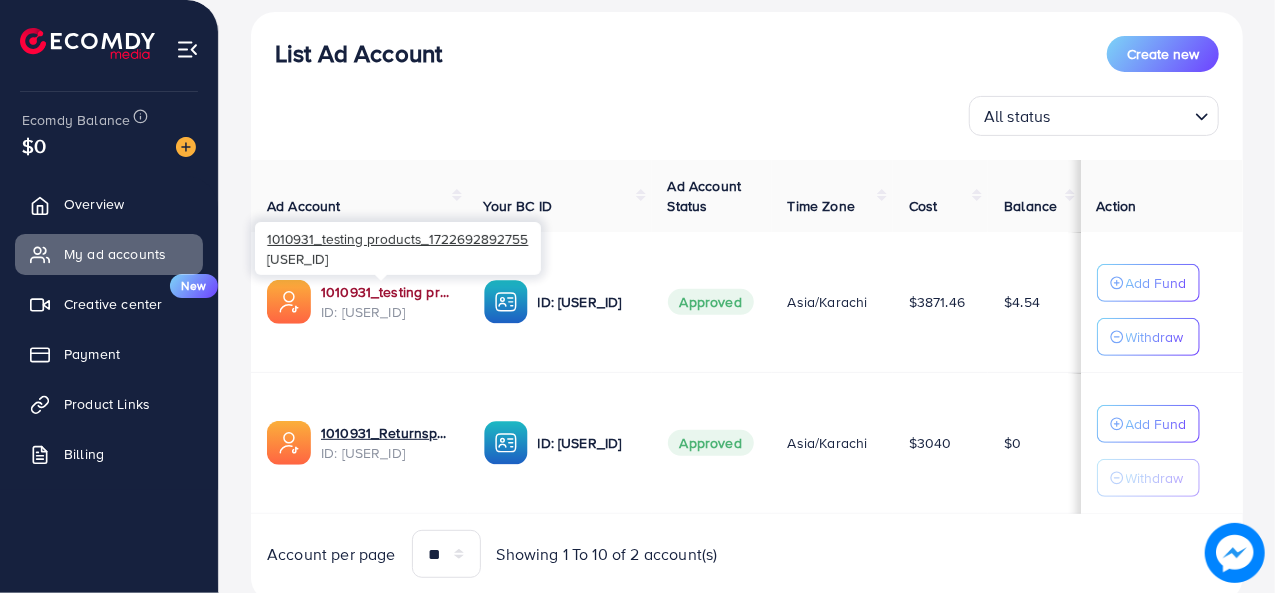 click on "1010931_testing products_1722692892755" at bounding box center (386, 292) 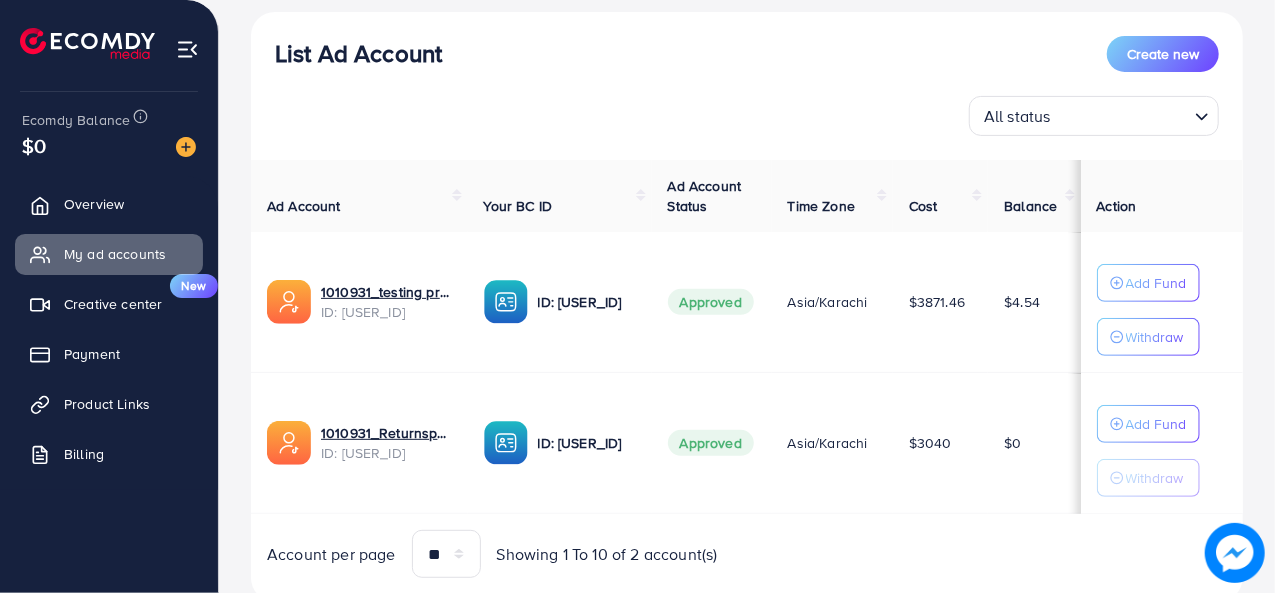 click on "List Ad Account   Create new
All status
Loading..." at bounding box center [747, 86] 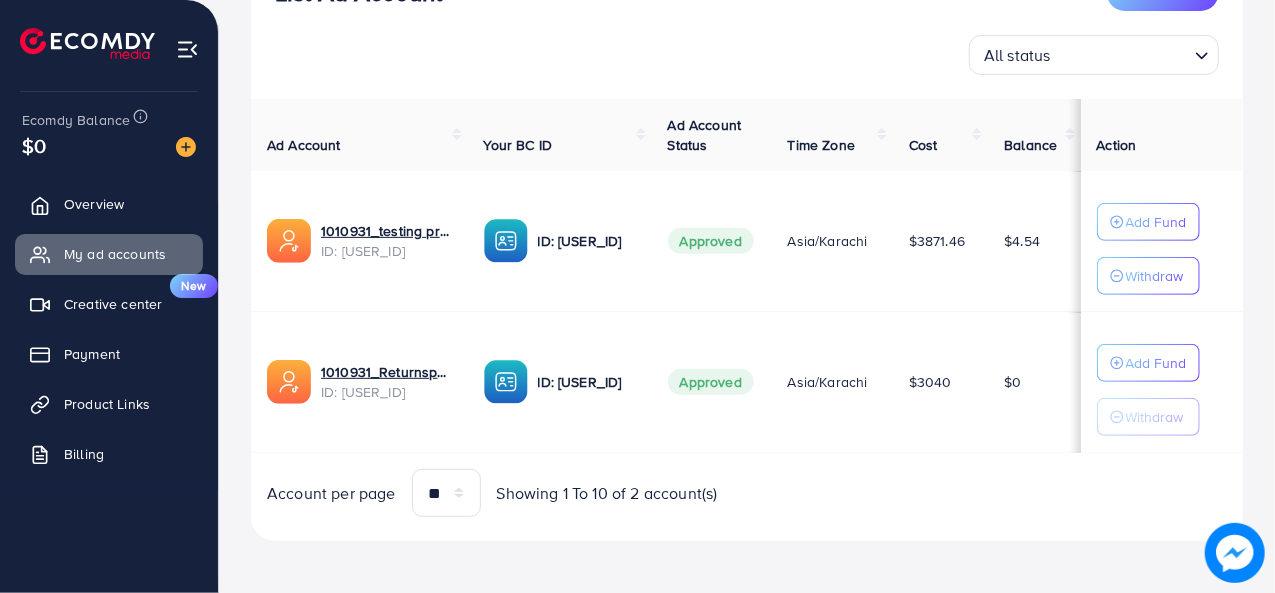 scroll, scrollTop: 0, scrollLeft: 0, axis: both 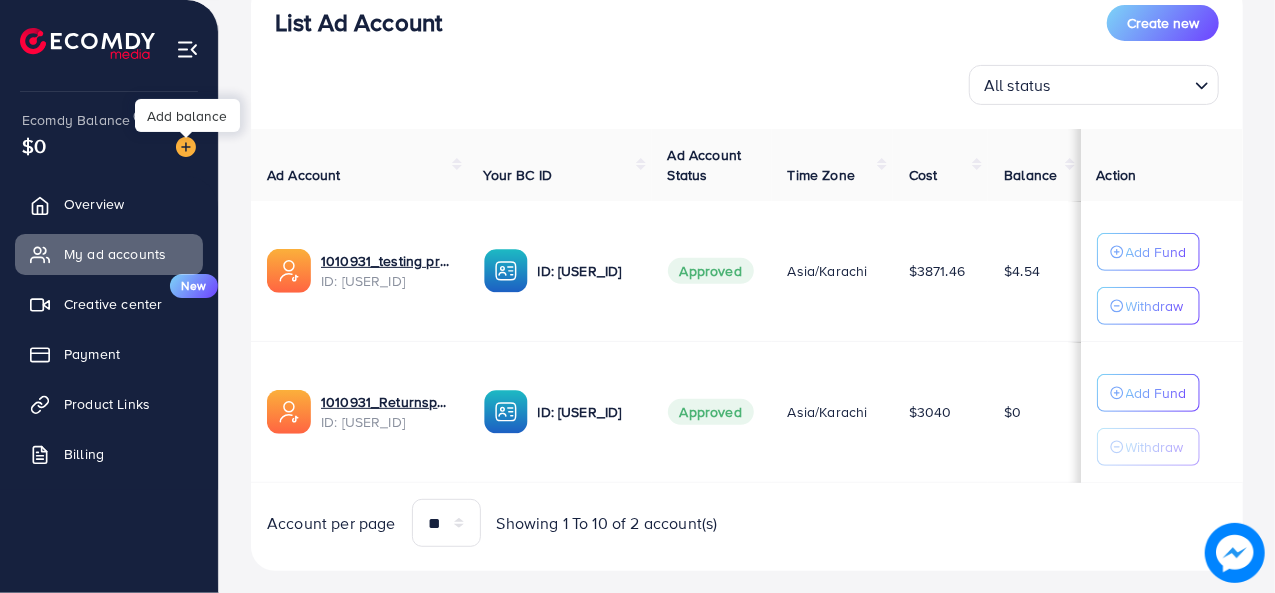 click at bounding box center [186, 147] 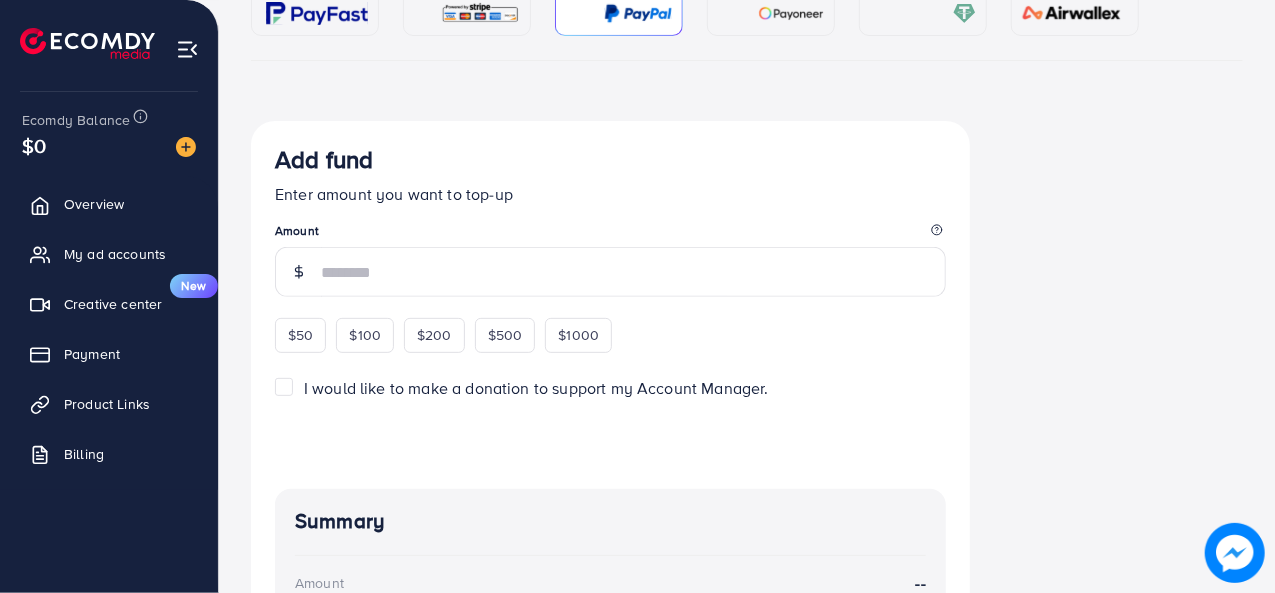 scroll, scrollTop: 0, scrollLeft: 0, axis: both 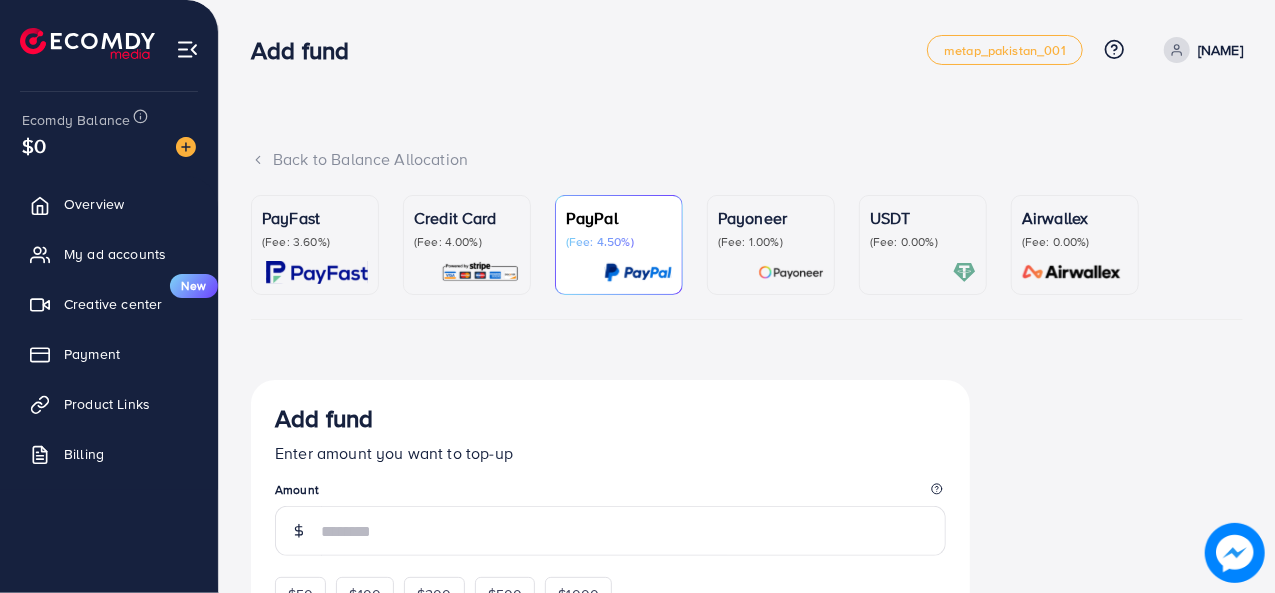 click on "Credit Card   (Fee: 4.00%)" at bounding box center (467, 228) 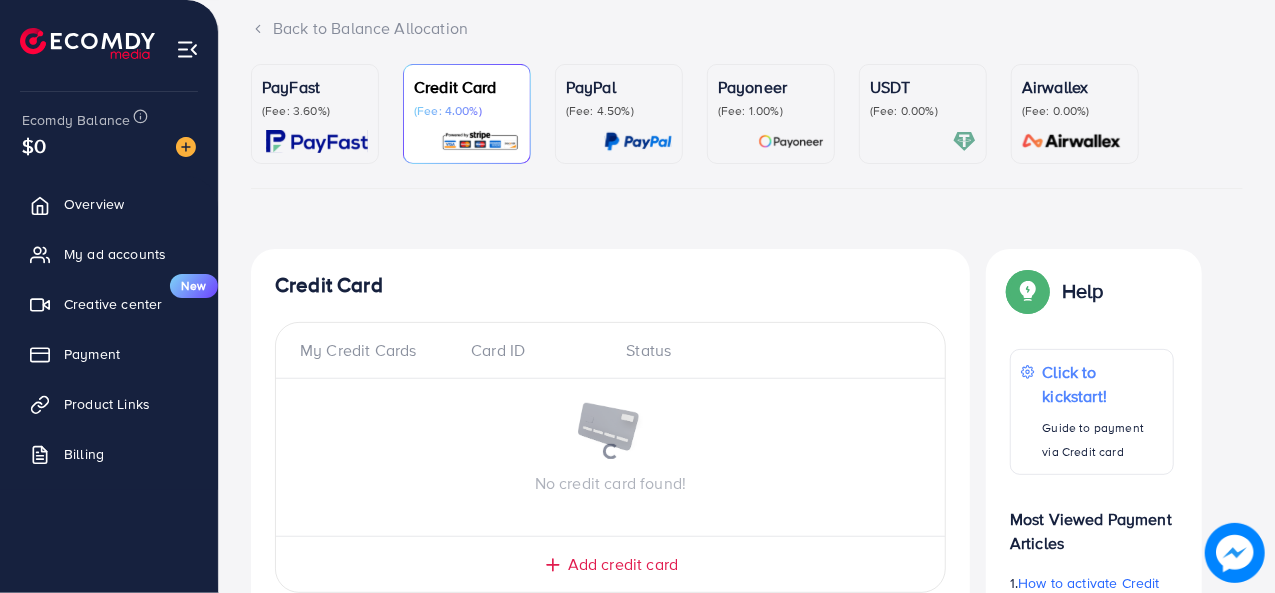 scroll, scrollTop: 0, scrollLeft: 0, axis: both 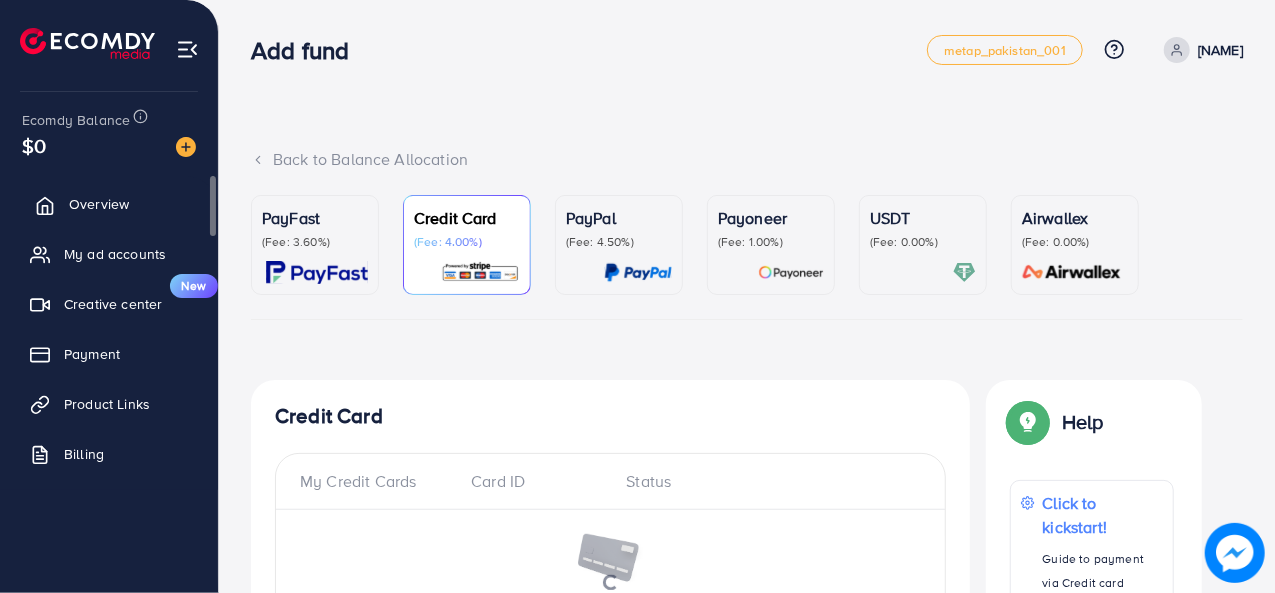 click on "Overview" at bounding box center [99, 204] 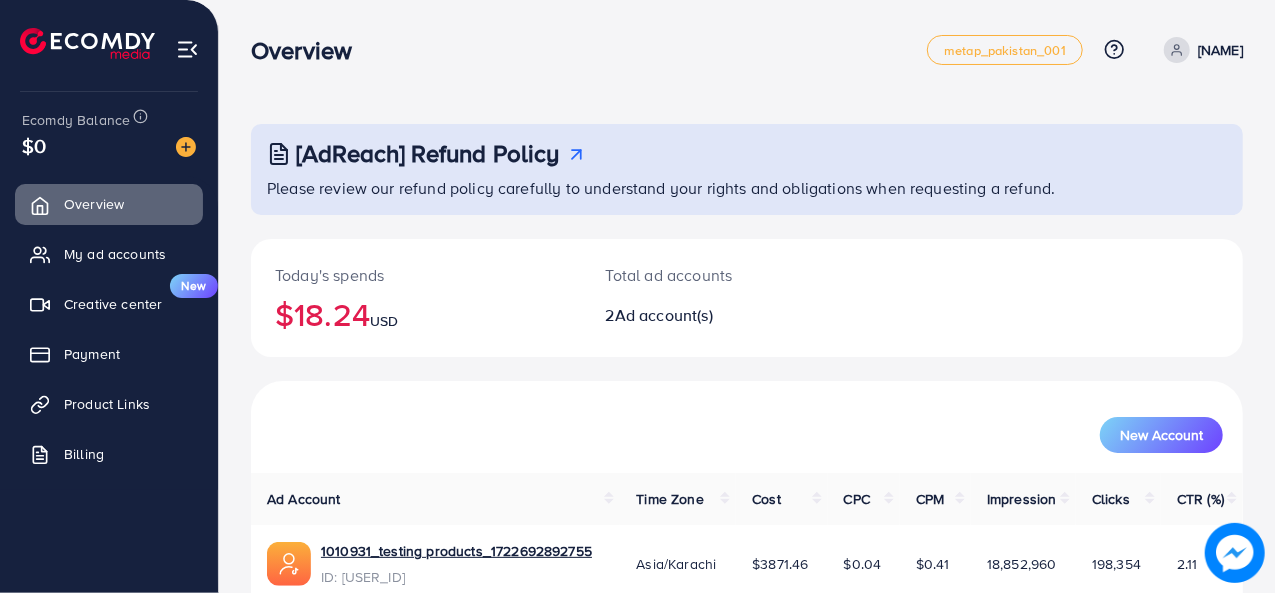 drag, startPoint x: 1274, startPoint y: 217, endPoint x: 1279, endPoint y: 357, distance: 140.08926 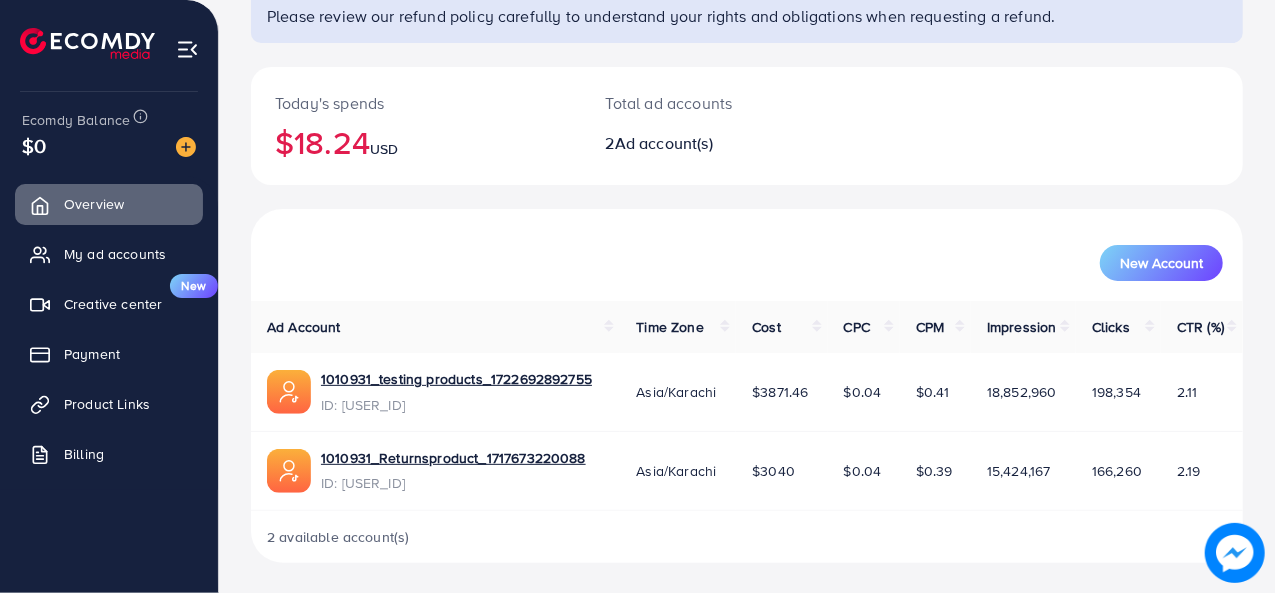 scroll, scrollTop: 148, scrollLeft: 0, axis: vertical 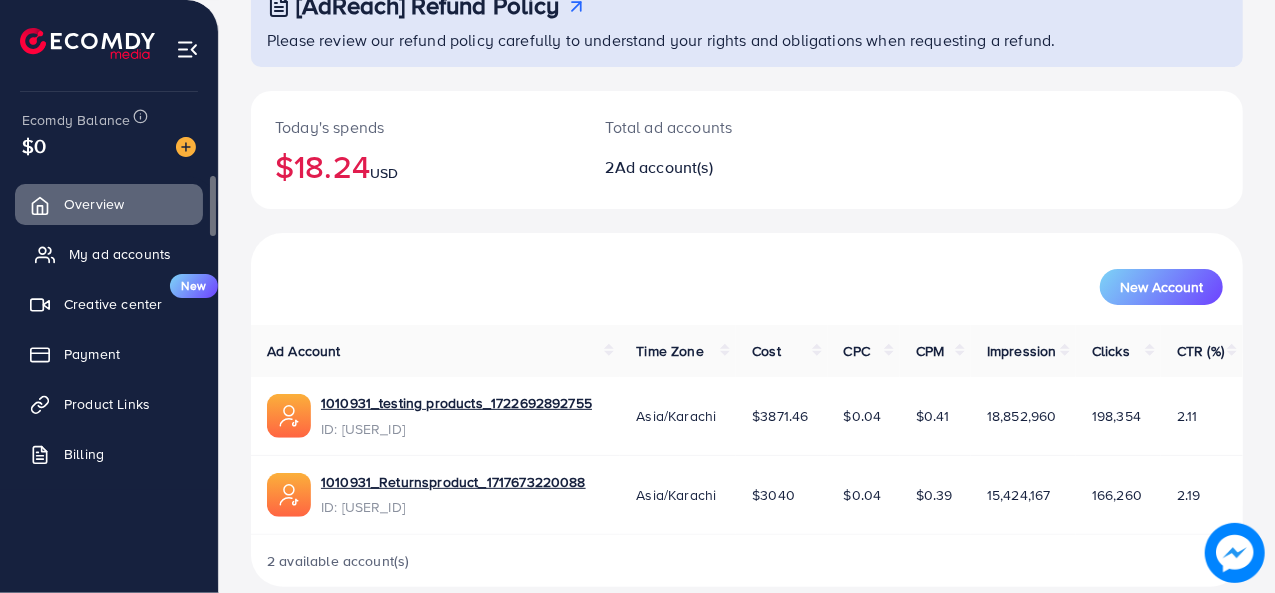 click on "My ad accounts" at bounding box center (120, 254) 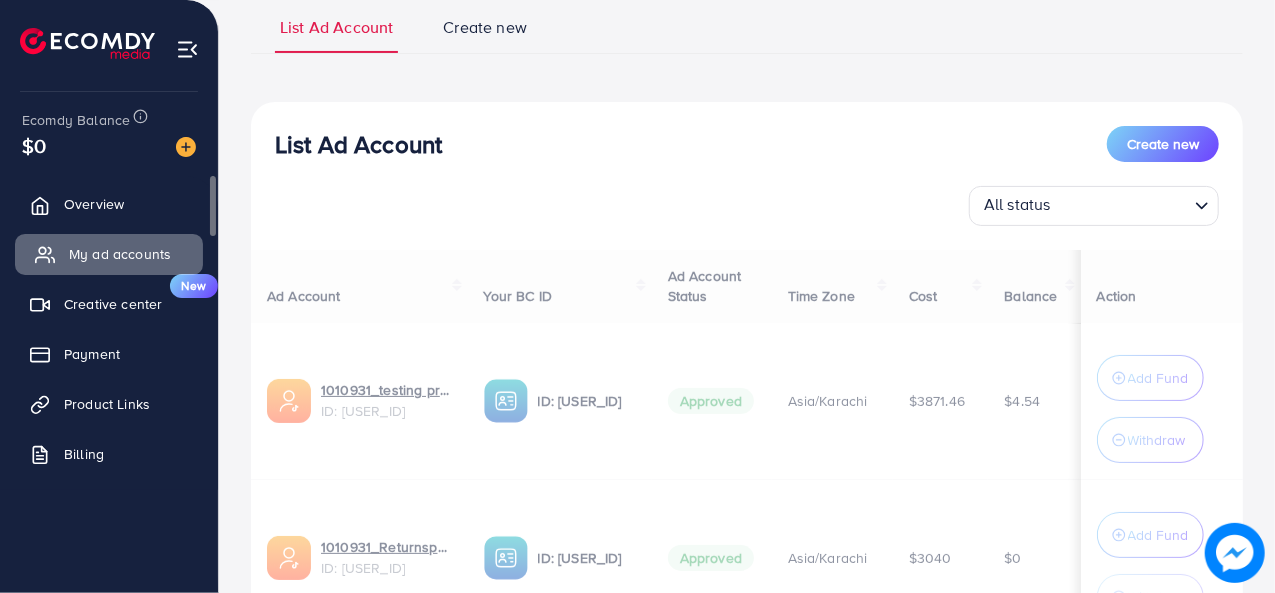 scroll, scrollTop: 0, scrollLeft: 0, axis: both 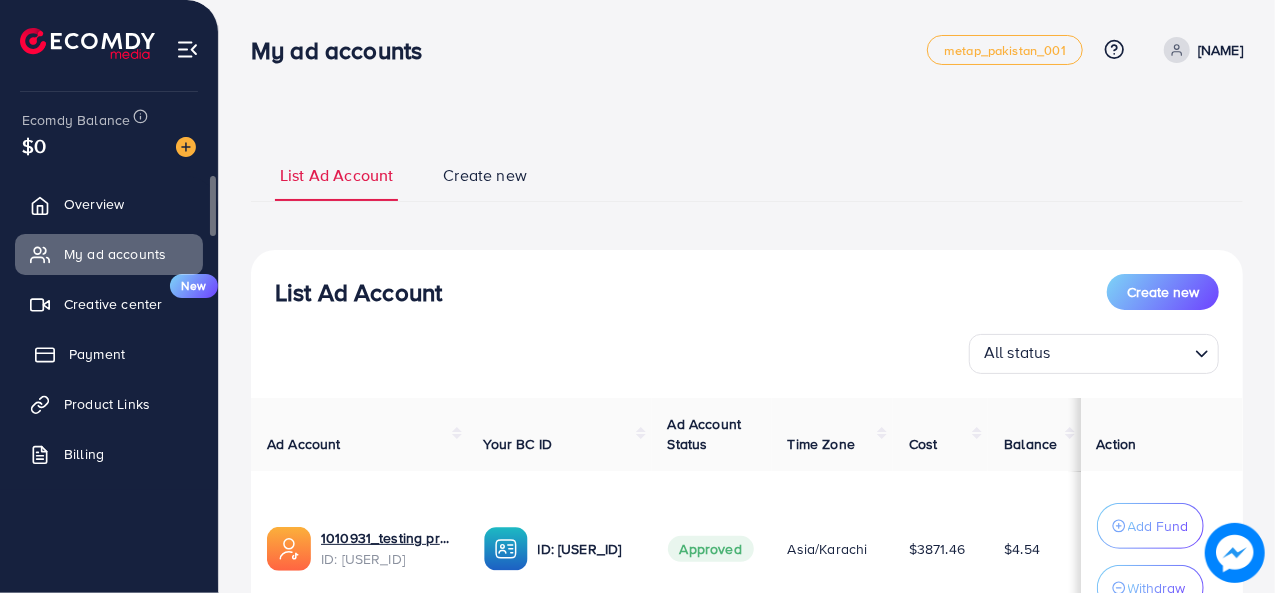 click on "Payment" at bounding box center (97, 354) 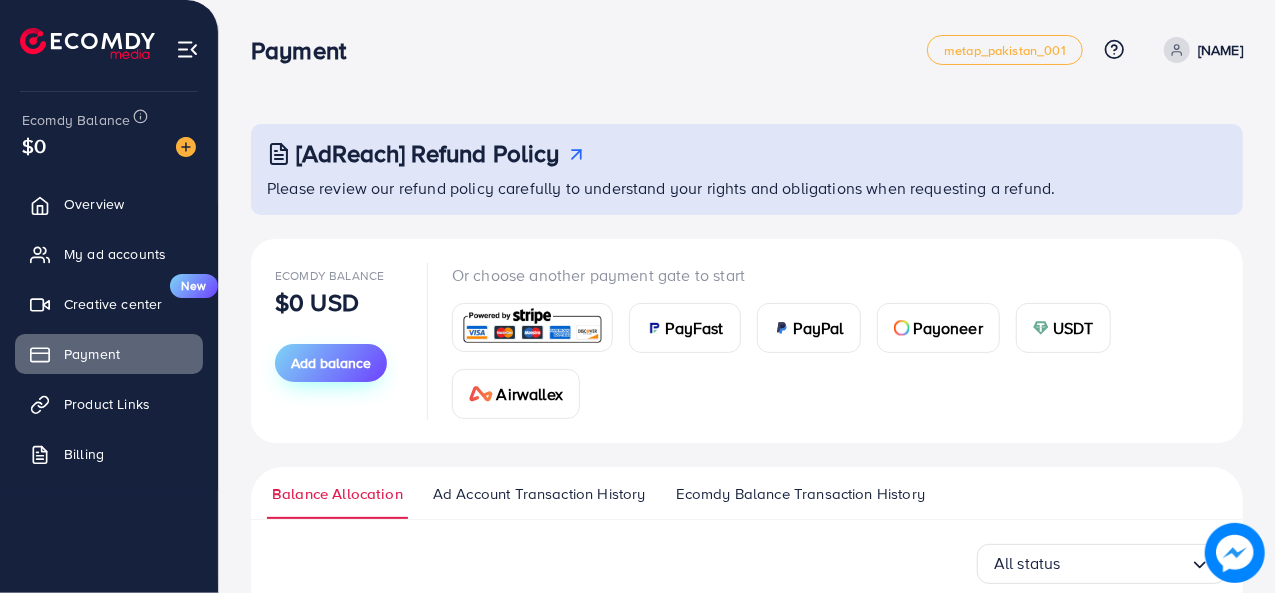 click on "Add balance" at bounding box center (331, 363) 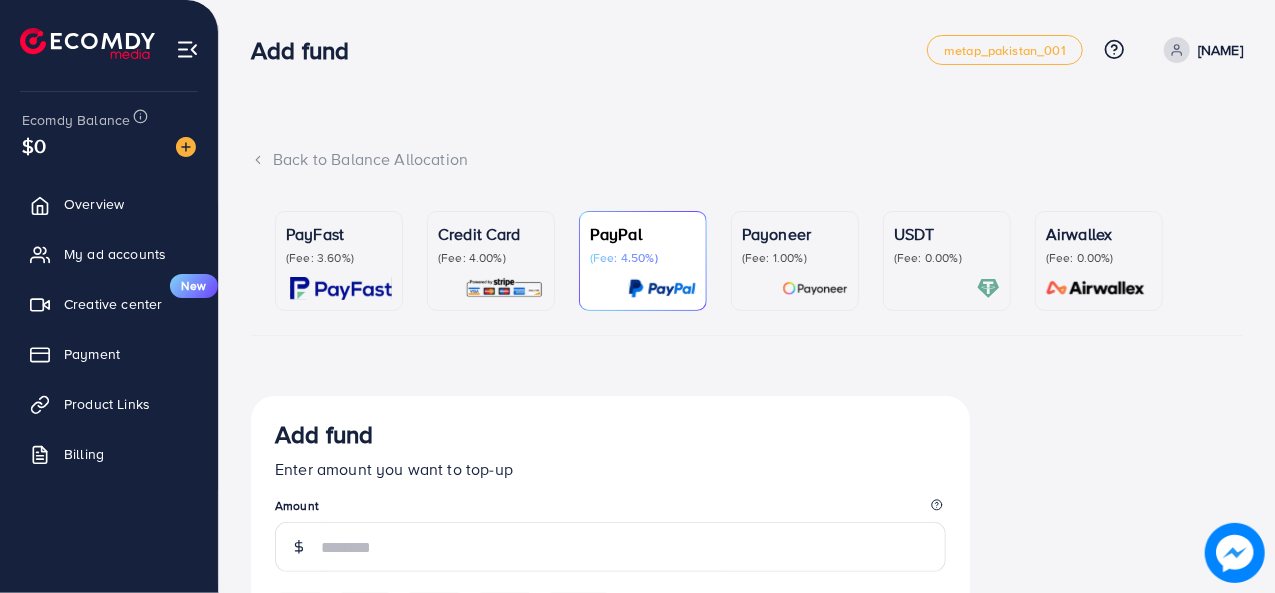 click on "(Fee: 4.00%)" at bounding box center [491, 258] 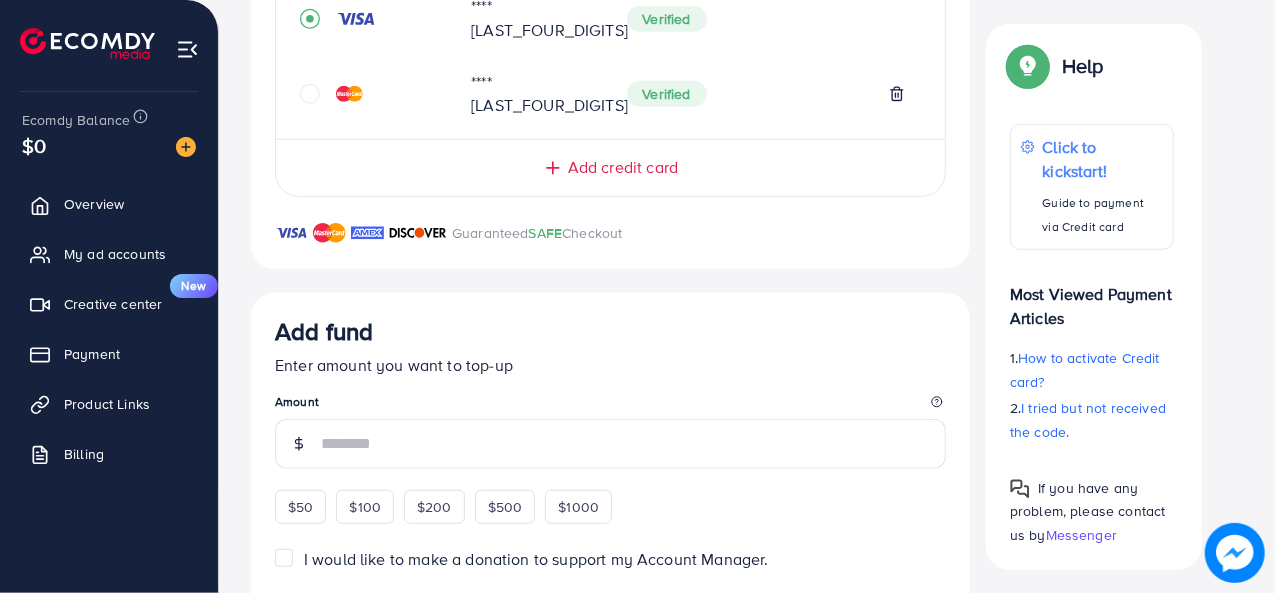 scroll, scrollTop: 572, scrollLeft: 0, axis: vertical 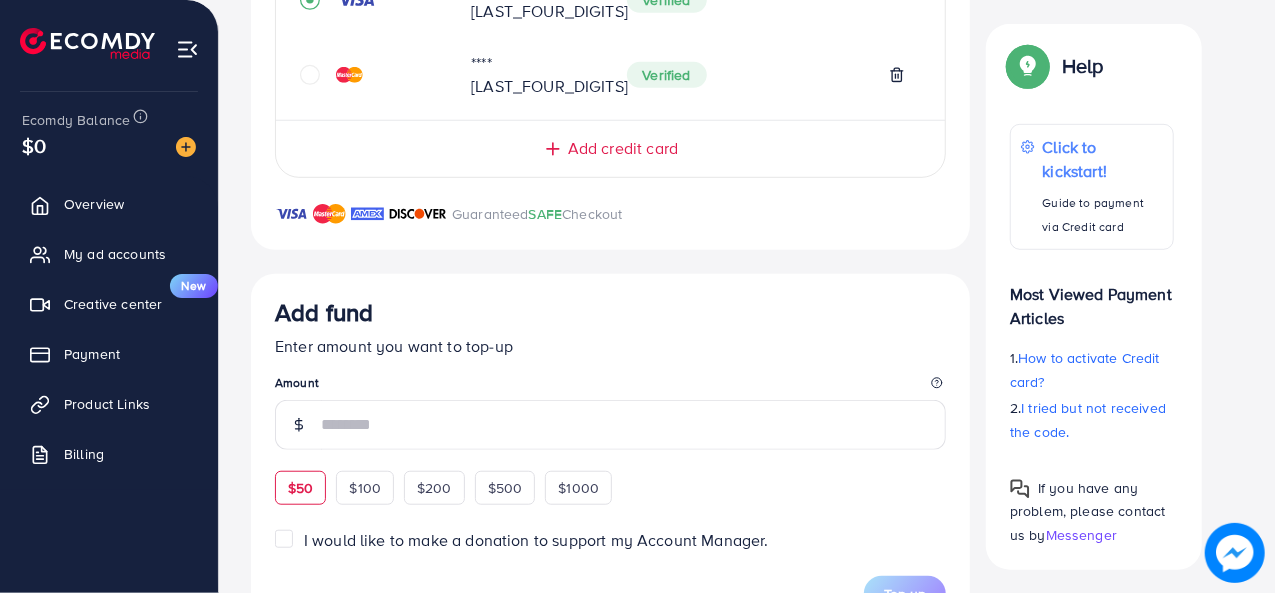 click on "$50" at bounding box center (300, 488) 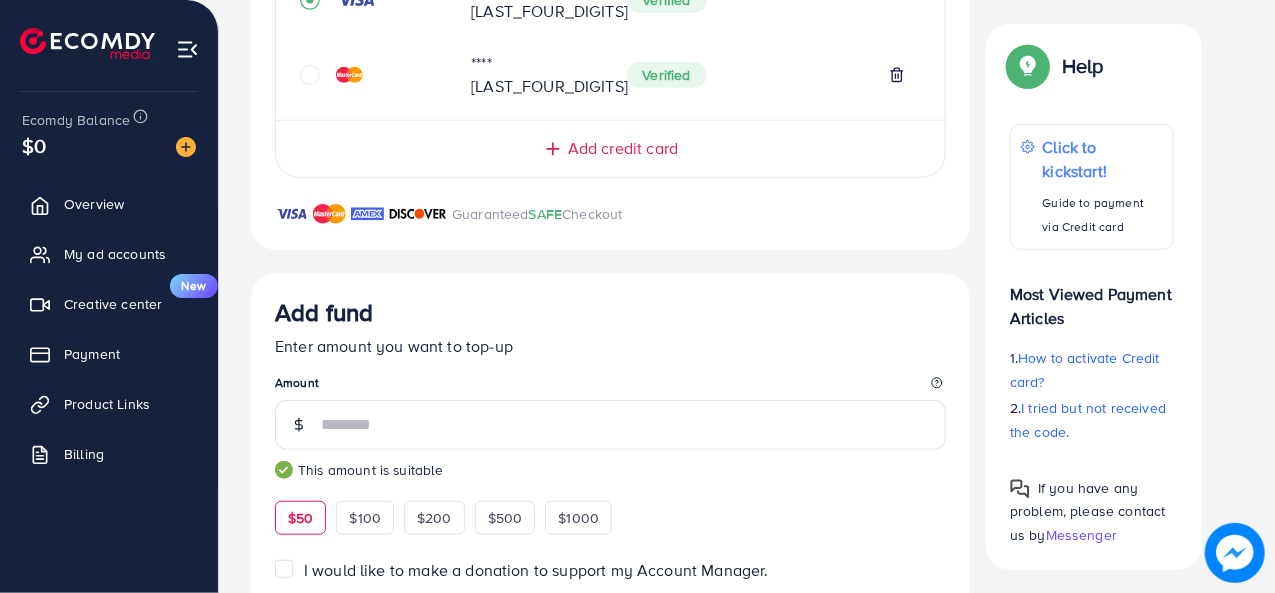 click on "Top up" at bounding box center [905, 624] 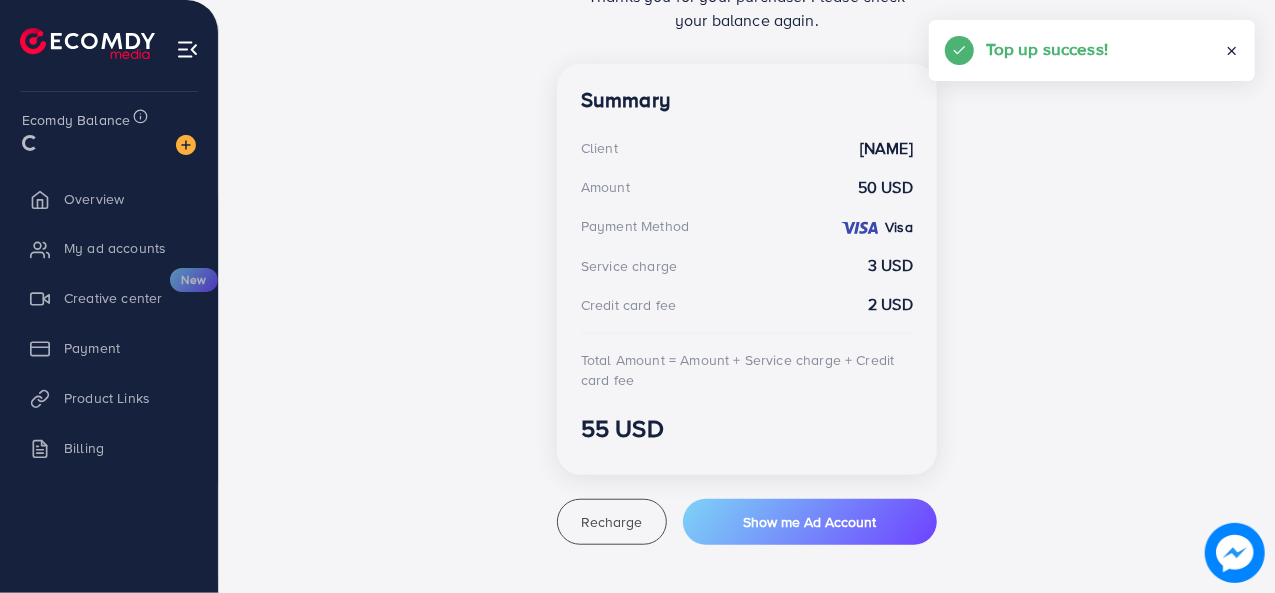 scroll, scrollTop: 533, scrollLeft: 0, axis: vertical 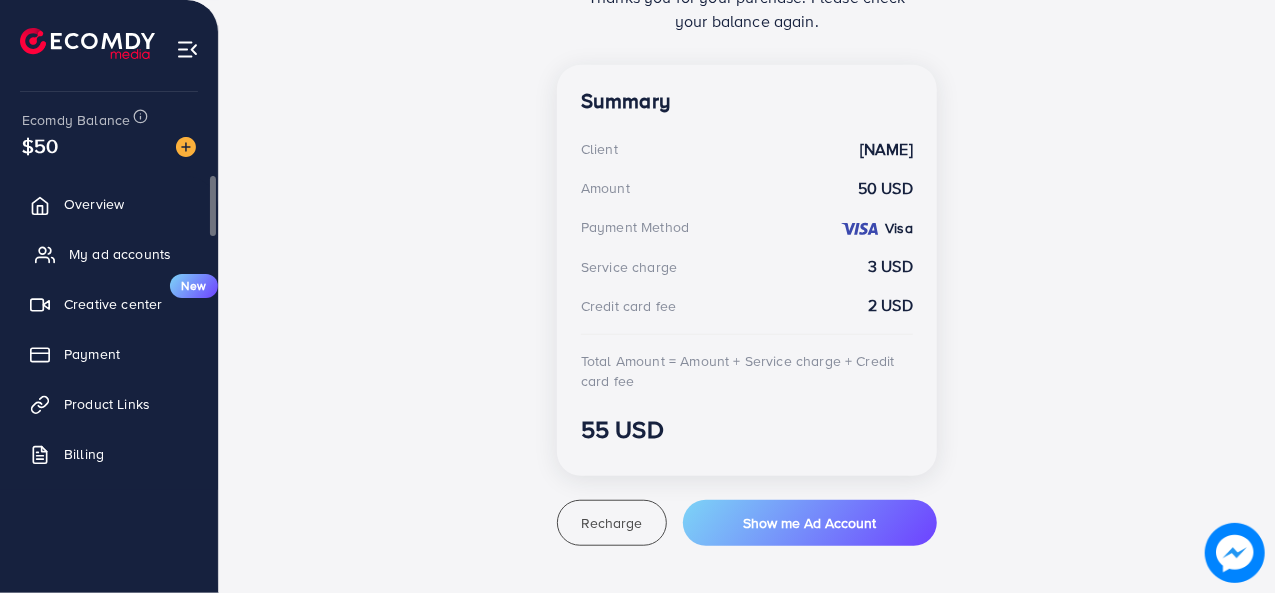 click on "My ad accounts" at bounding box center (120, 254) 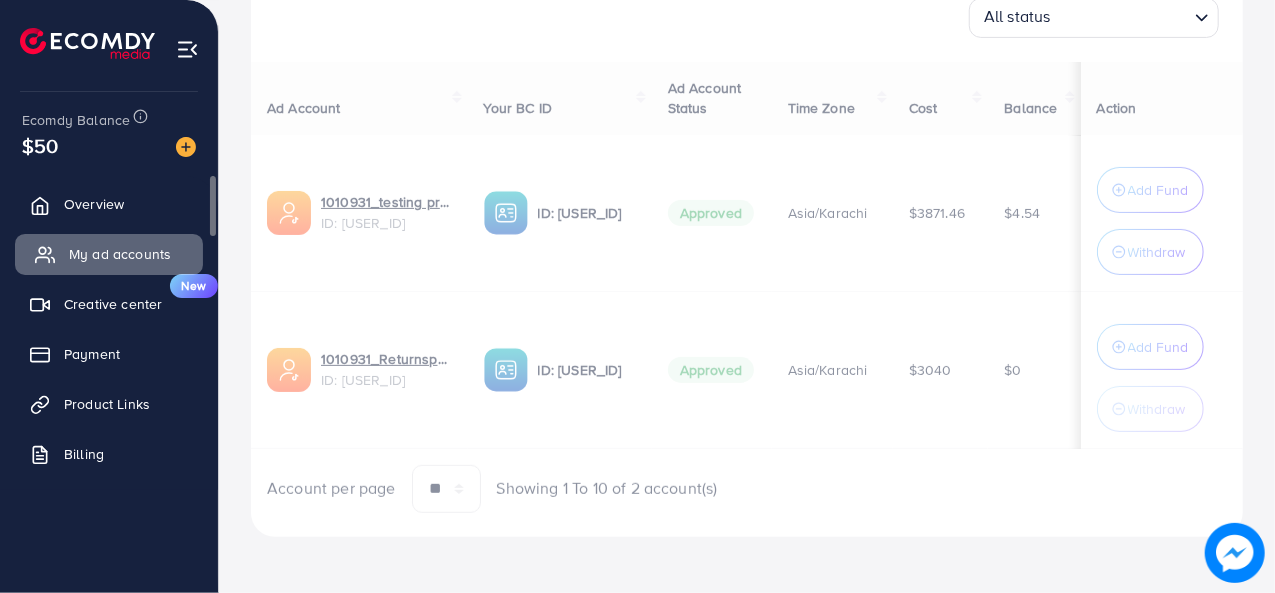 scroll, scrollTop: 0, scrollLeft: 0, axis: both 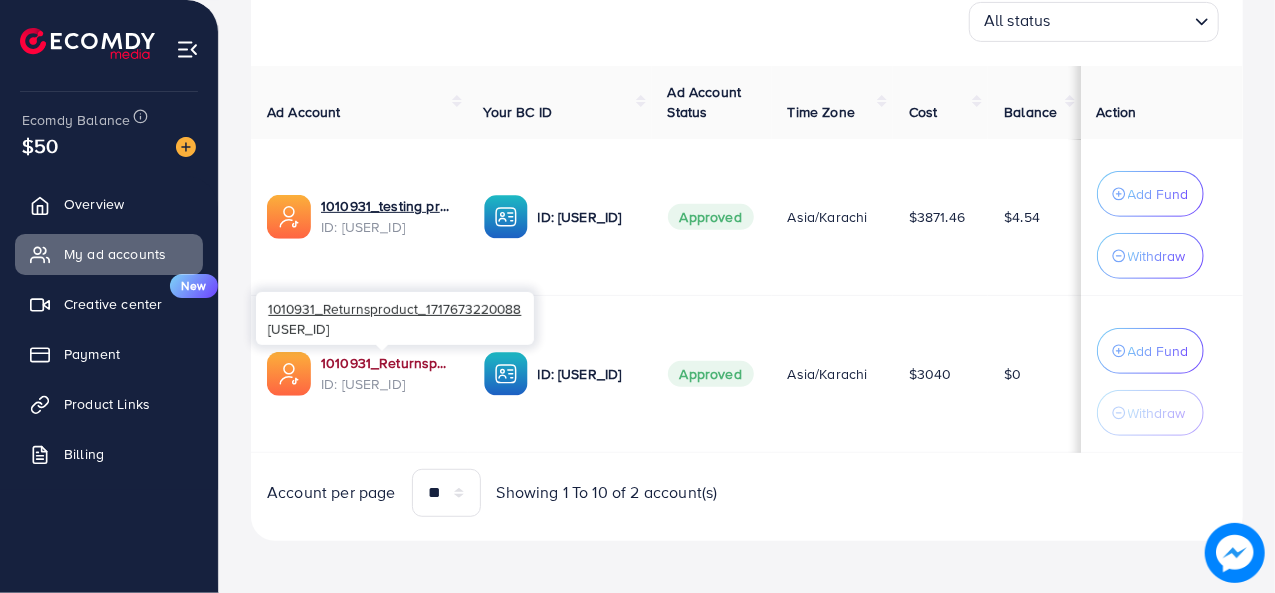 click on "1010931_Returnsproduct_1717673220088" at bounding box center [386, 363] 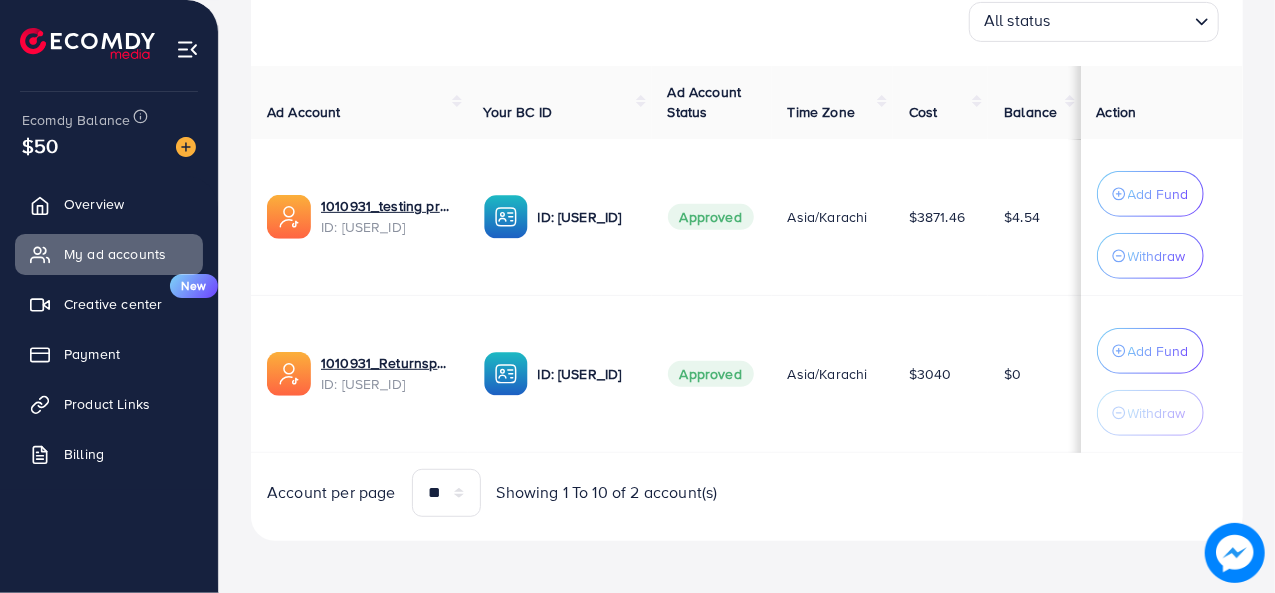 click on "List Ad Account   Create new
All status
Loading...                   Ad Account Your BC ID Ad Account Status Time Zone Cost Balance Action            1010931_testing products_1722692892755  ID: [USER_ID] ID: [USER_ID]  Approved   Asia/Karachi   $3871.46   $4.54   Add Fund   Withdraw       1010931_Returnsproduct_1717673220088  ID: [USER_ID] ID: [USER_ID]  Approved   Asia/Karachi   $3040   $0   Add Fund   Withdraw           Account per page  ** ** ** ***  Showing 1 To 10 of 2 account(s)" at bounding box center [747, 229] 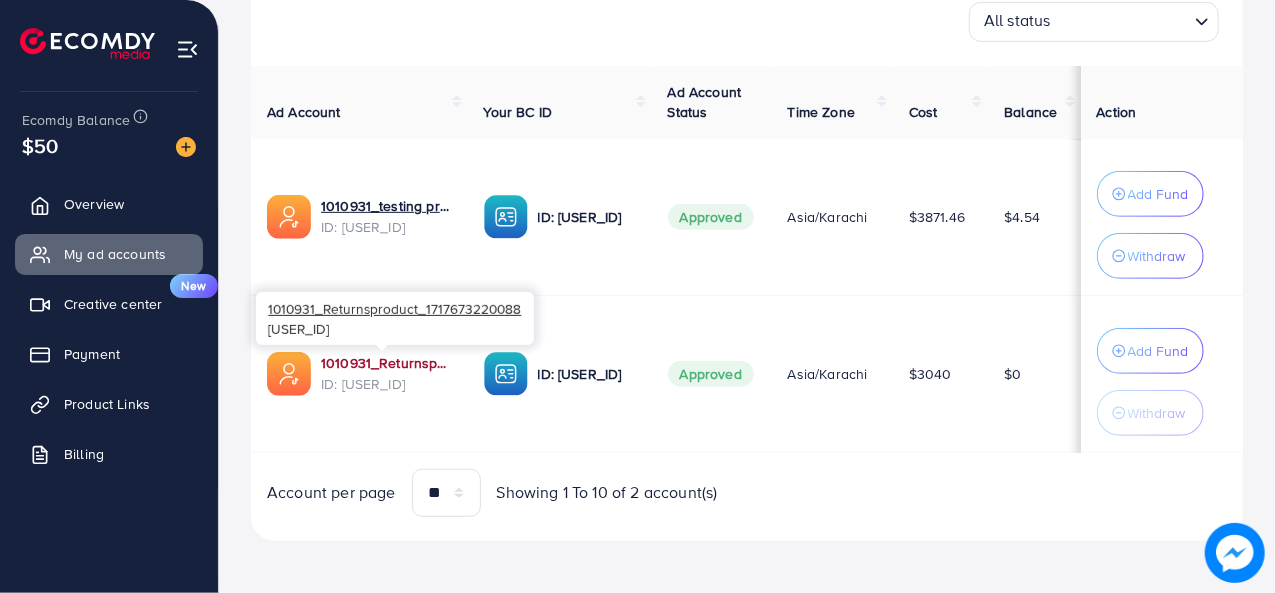 click on "1010931_Returnsproduct_1717673220088" at bounding box center (386, 363) 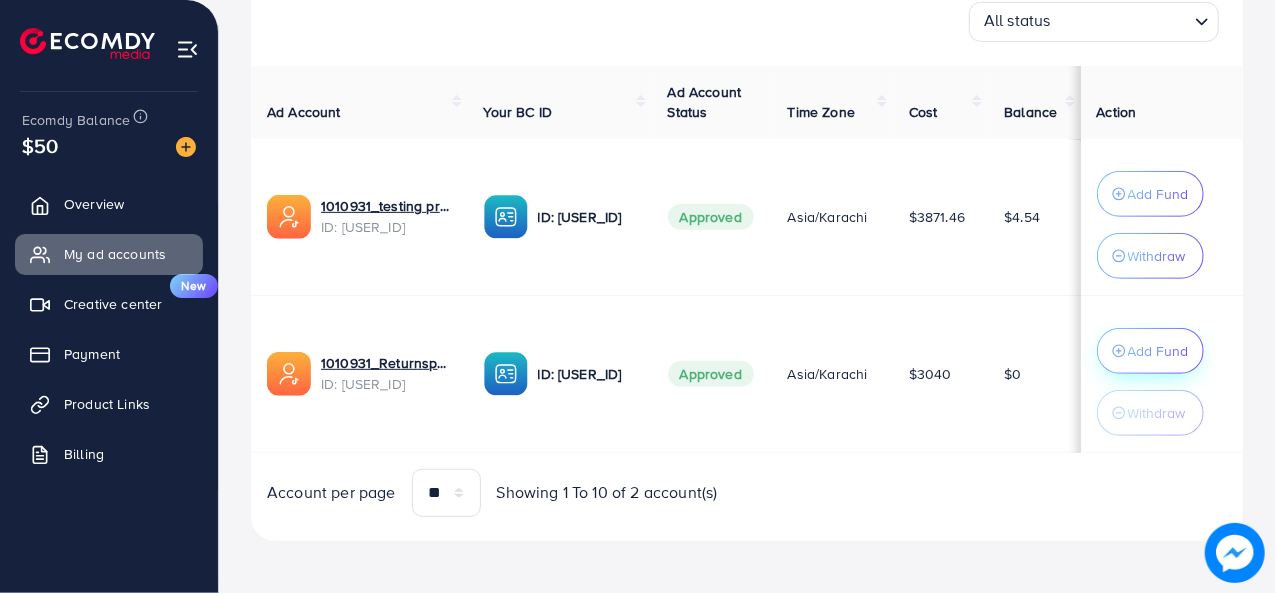 click on "Add Fund" at bounding box center [1158, 194] 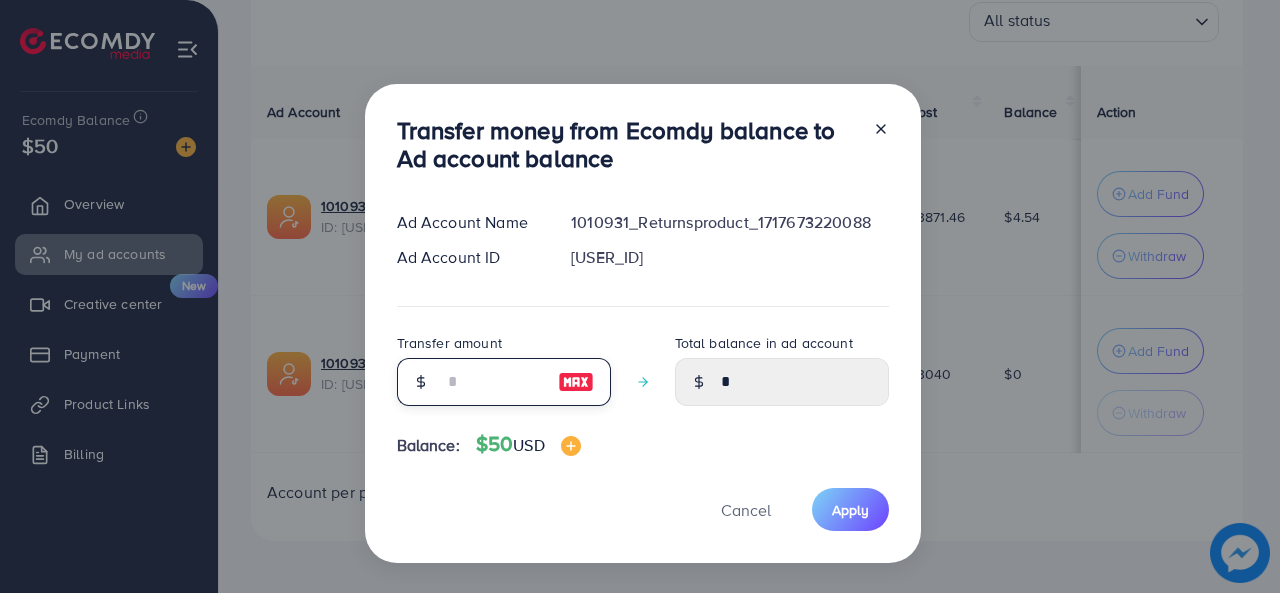 click at bounding box center (493, 382) 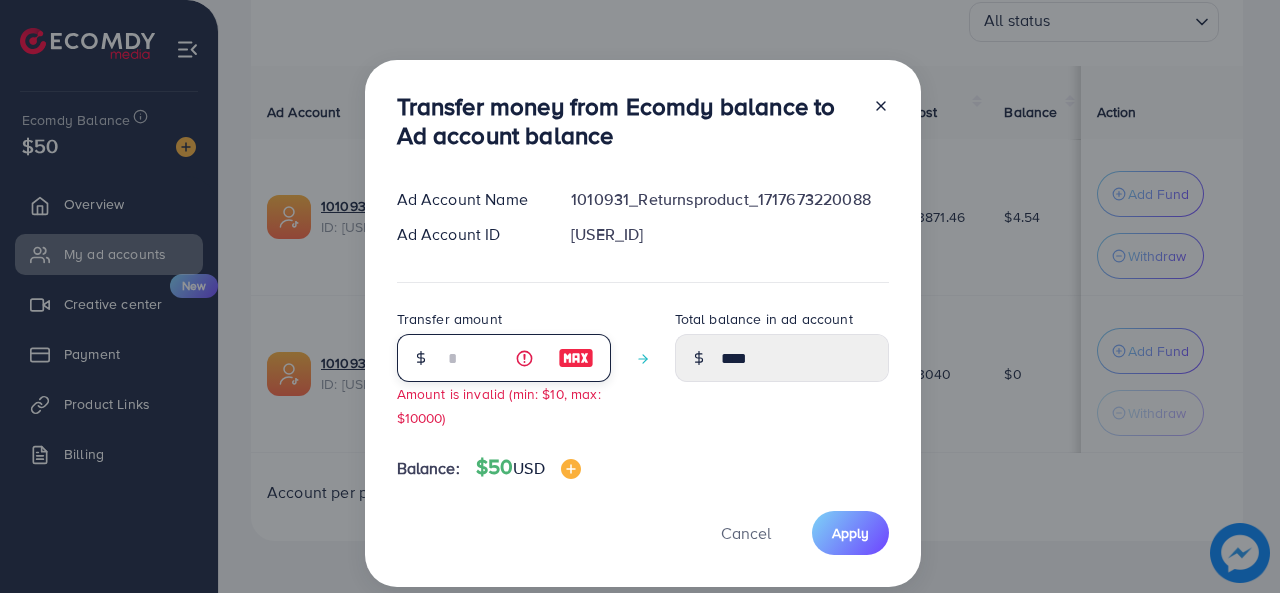 type on "**" 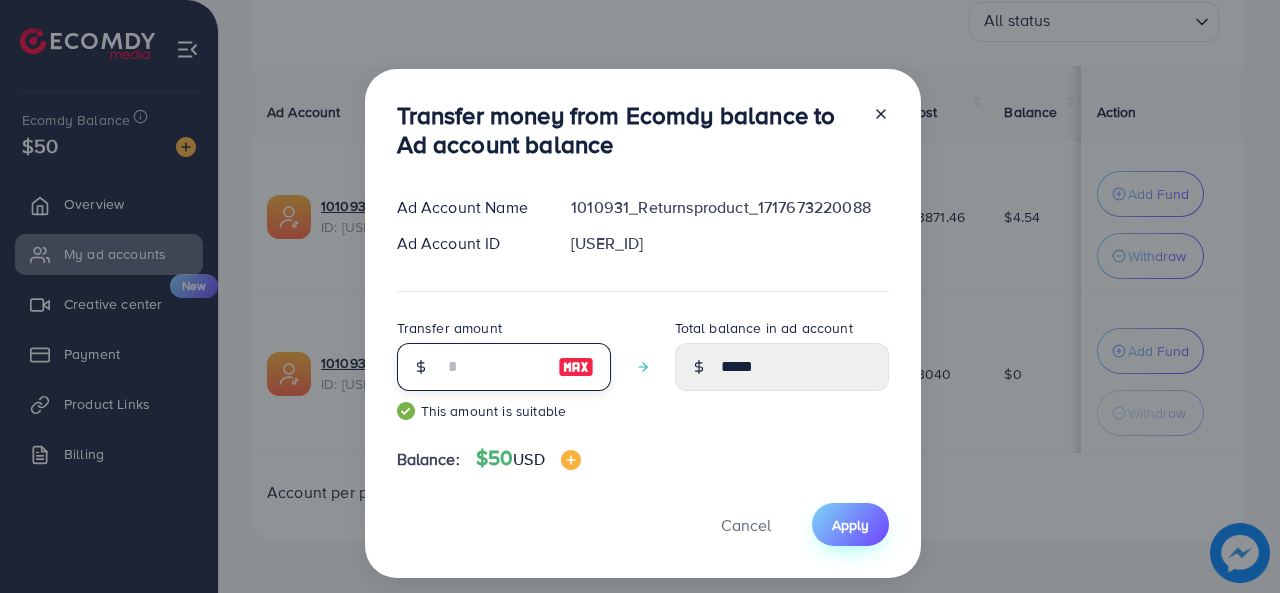 type on "**" 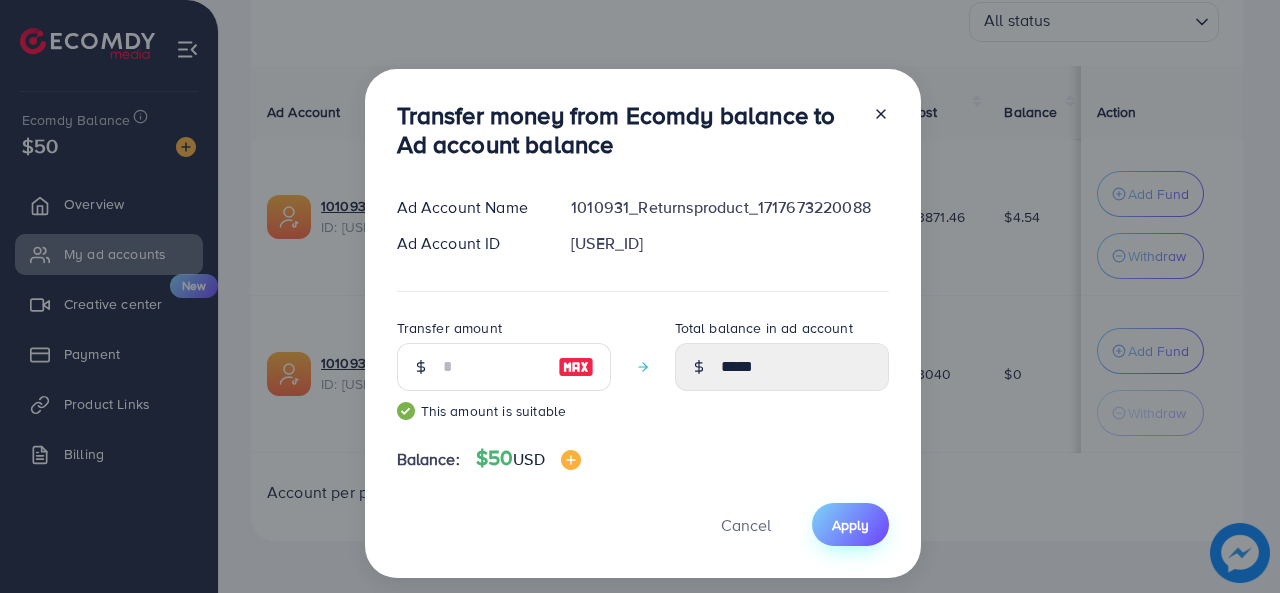 click on "Apply" at bounding box center [850, 525] 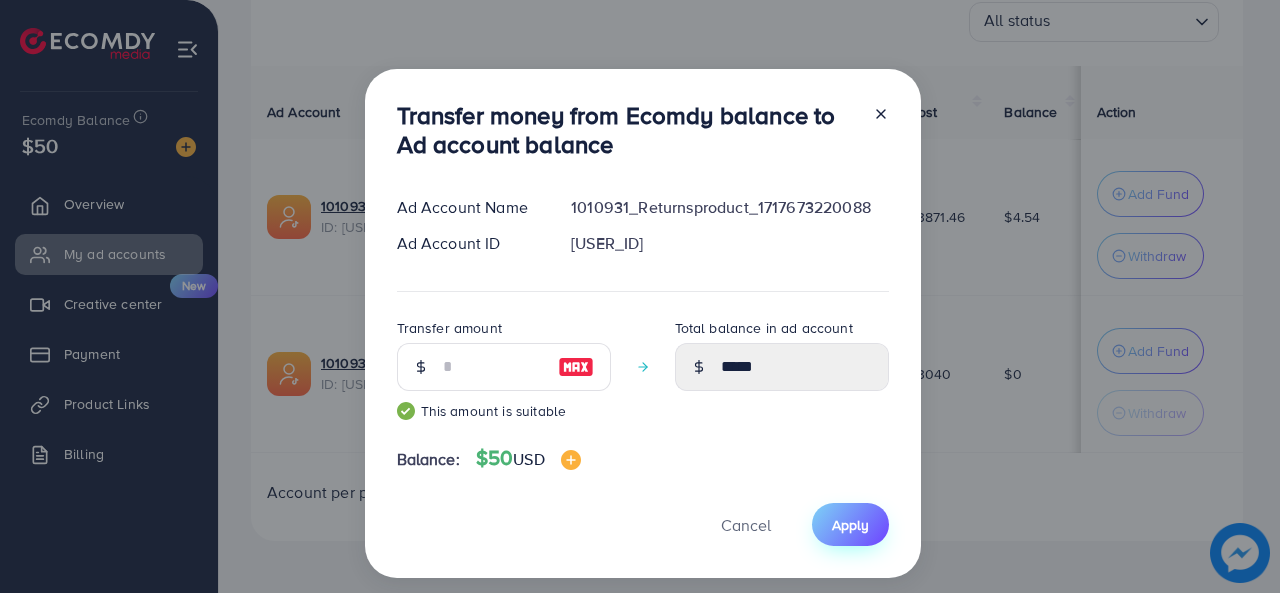 click on "Apply" at bounding box center (850, 525) 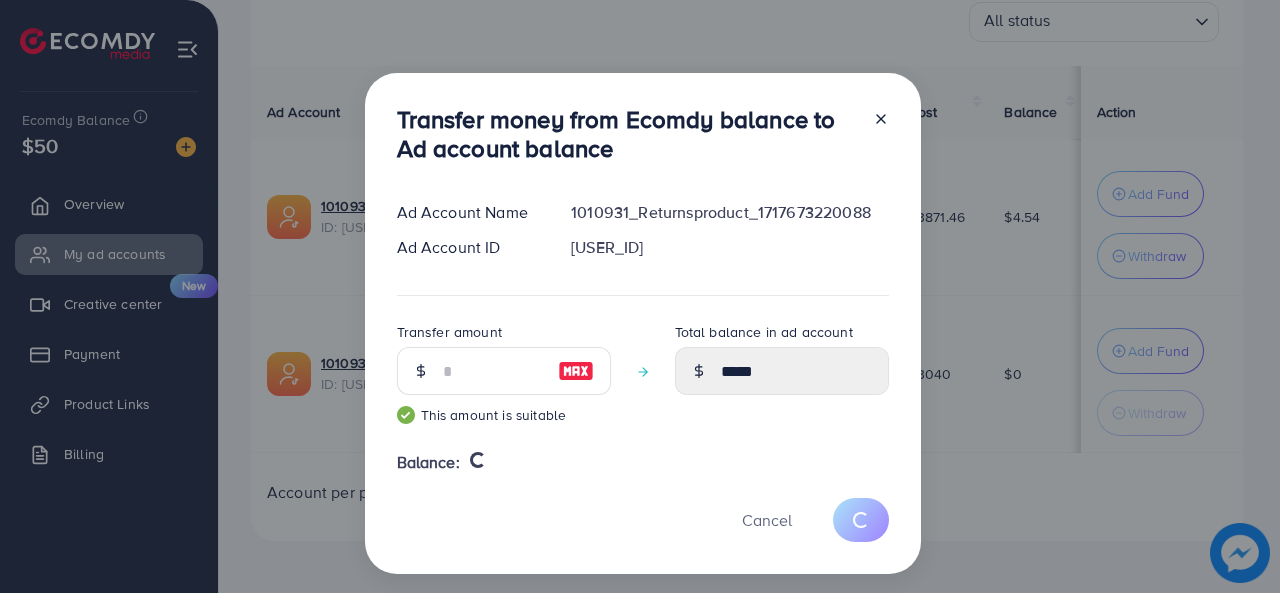 type 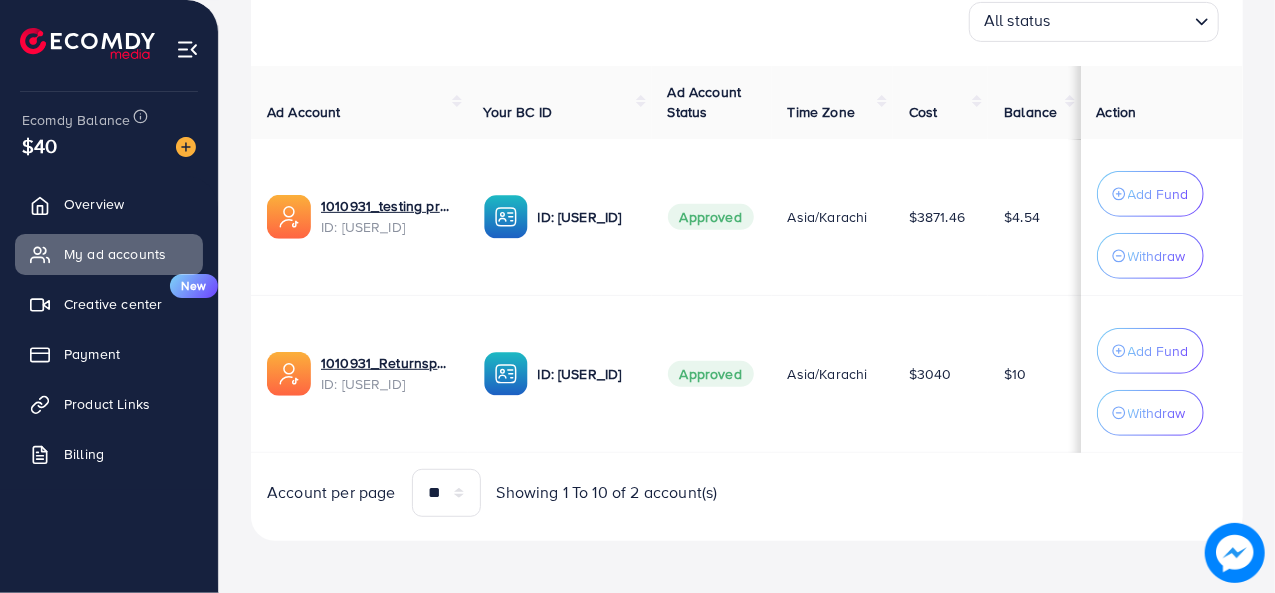 click on "All status
Loading..." at bounding box center [747, 22] 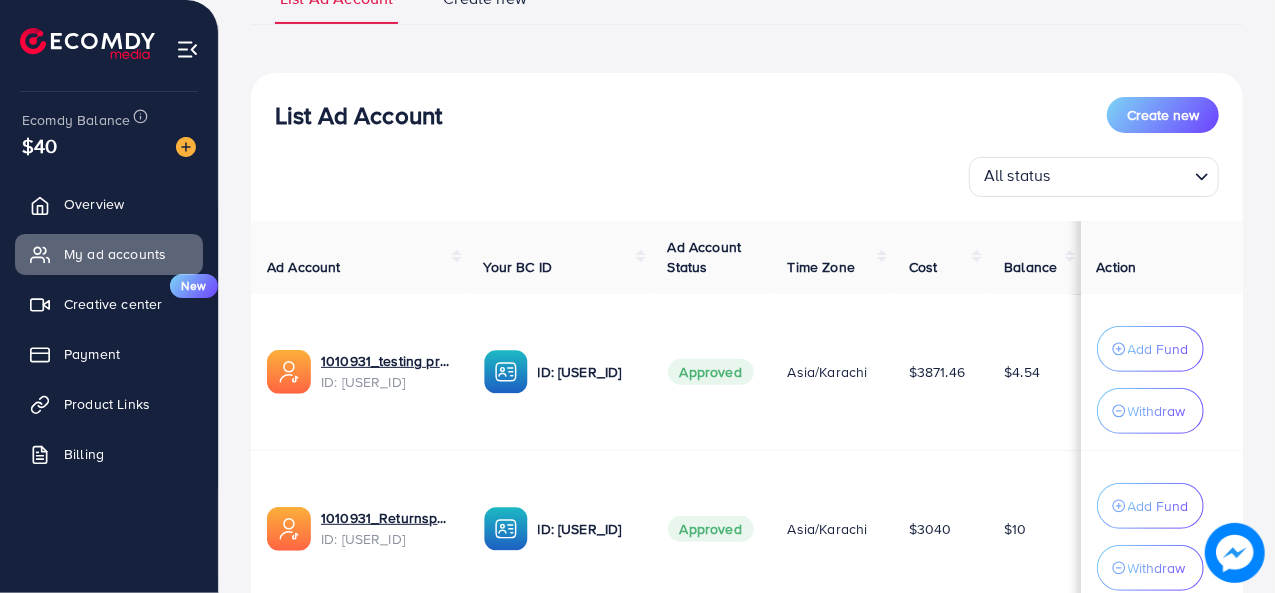 scroll, scrollTop: 0, scrollLeft: 0, axis: both 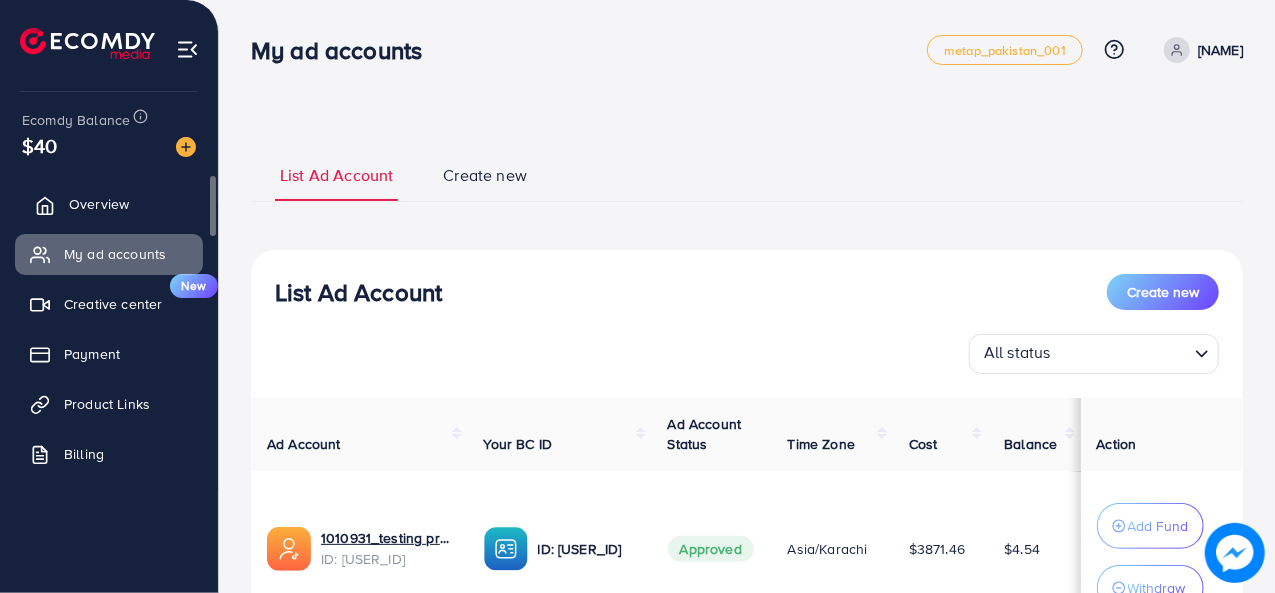 click on "Overview" at bounding box center [99, 204] 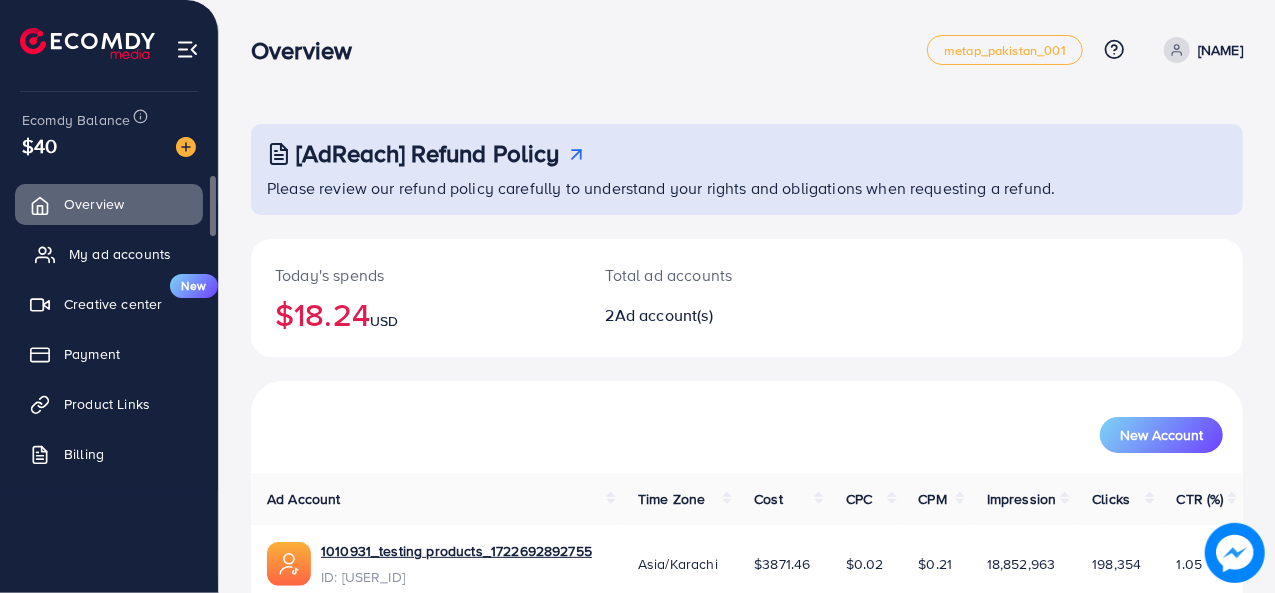 click on "My ad accounts" at bounding box center (120, 254) 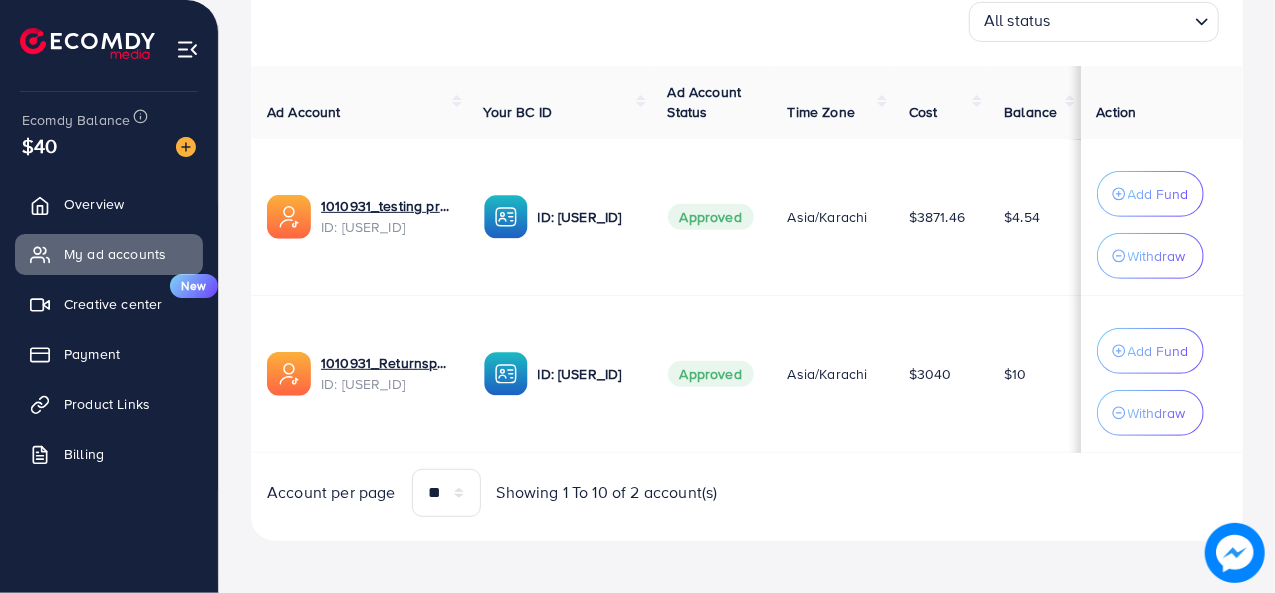 scroll, scrollTop: 0, scrollLeft: 0, axis: both 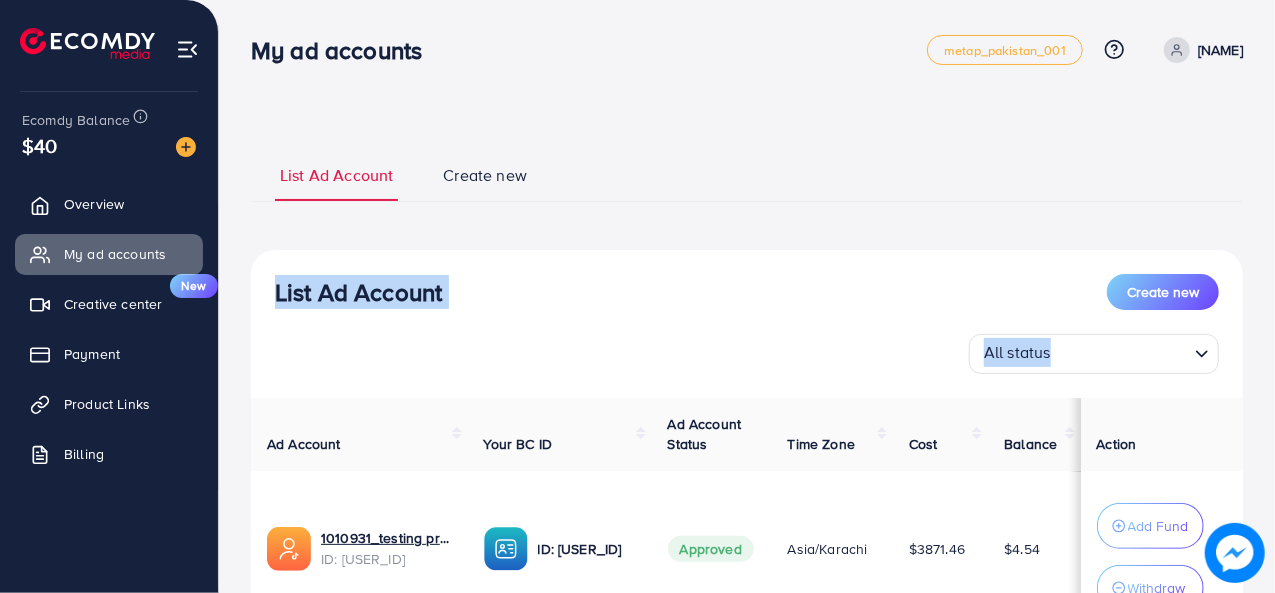 drag, startPoint x: 1272, startPoint y: 165, endPoint x: 1263, endPoint y: 420, distance: 255.15877 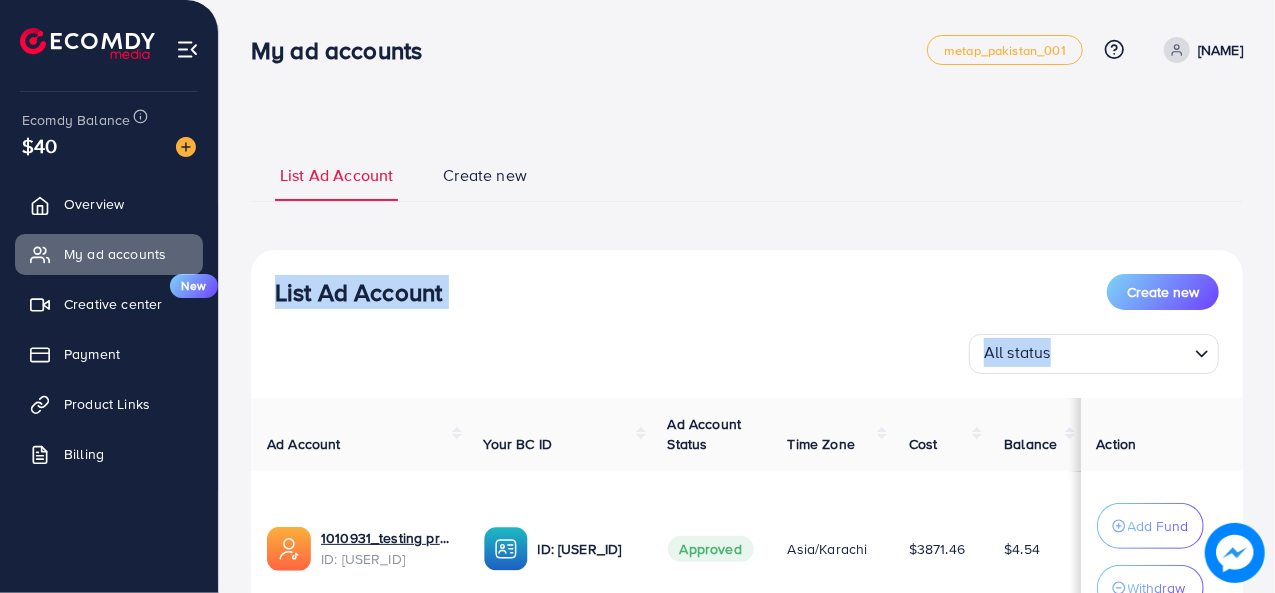 click on "List Ad Account Create new  List Ad Account   Create new
All status
Loading...                   Ad Account Your BC ID Ad Account Status Time Zone Cost Balance Action            1010931_testing products_1722692892755  ID: [USER_ID] ID: [USER_ID]  Approved   Asia/Karachi   $3871.46   $4.54   Add Fund   Withdraw       1010931_Returnsproduct_1717673220088  ID: [USER_ID] ID: [USER_ID]  Approved   Asia/Karachi   $3040   $10   Add Fund   Withdraw           Account per page  ** ** ** ***  Showing 1 To 10 of 2 account(s)   Step 1: TikTok For Business Account   Connect to TikTok for Business to access all of your business account in one place   [USERNAME]   User ID: [USER_ID]   By connecting your account, you agree to our   TikTok Business Product (Data) Terms   Step 2: TikTok For Business Center   Business Center is a powerful business management tool that lets organizations   Cpimbrfshop.pk   User ID: [USER_ID]" at bounding box center [747, 464] 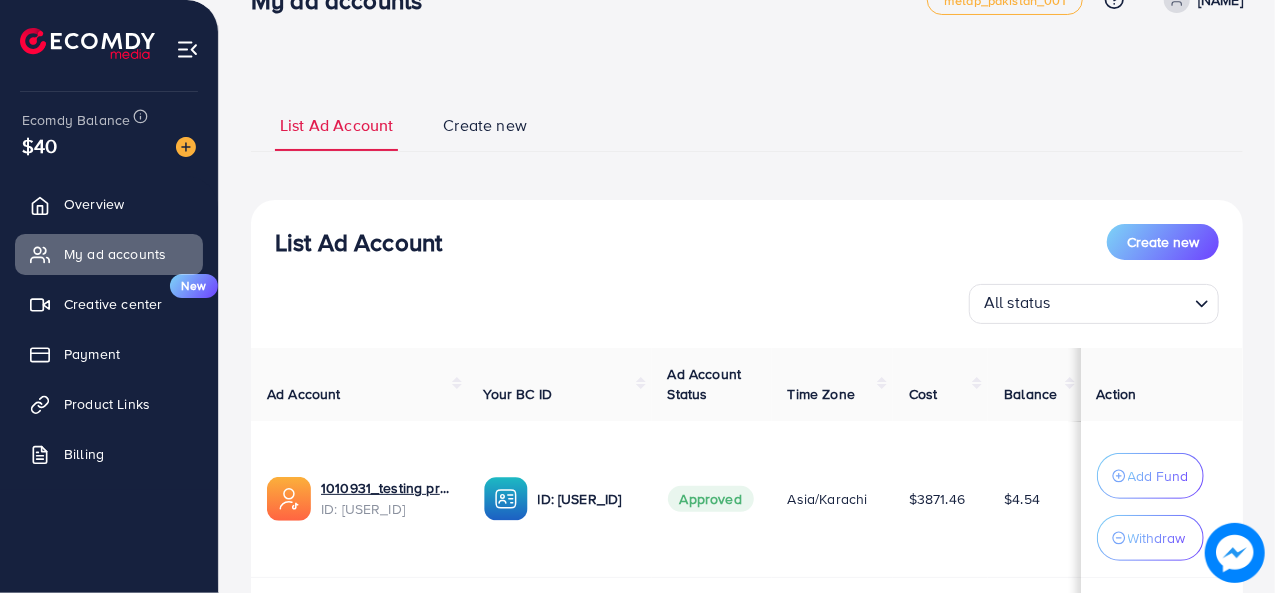 scroll, scrollTop: 0, scrollLeft: 0, axis: both 